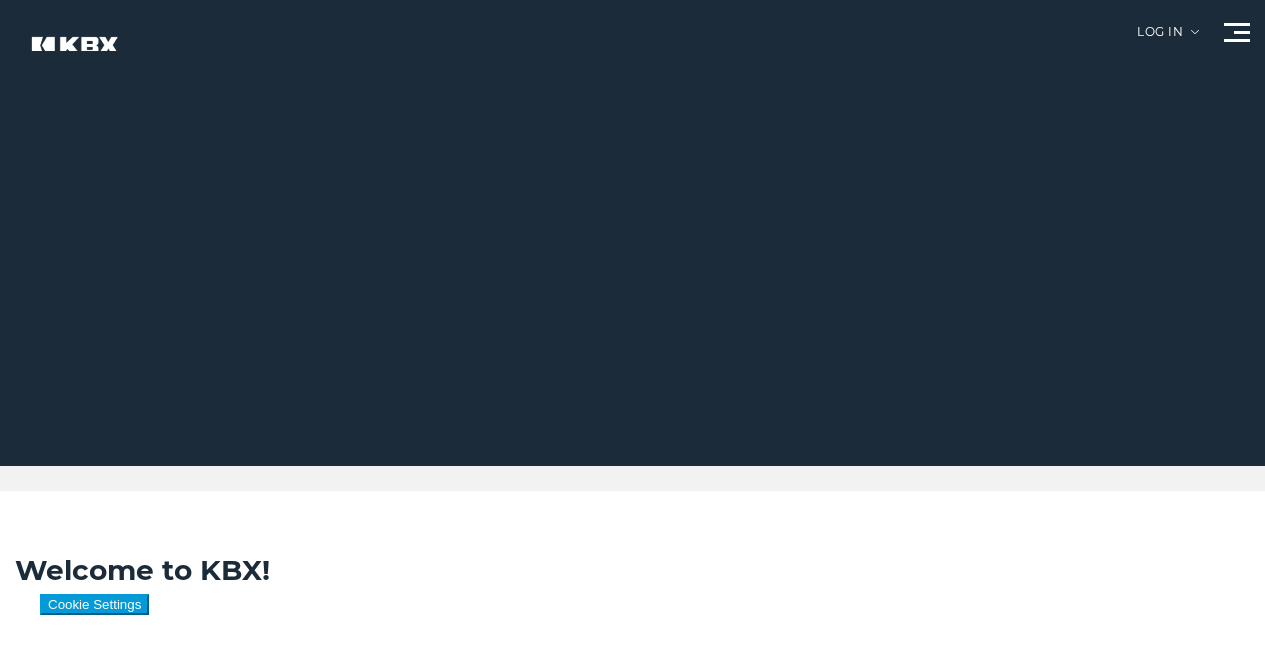 scroll, scrollTop: 0, scrollLeft: 0, axis: both 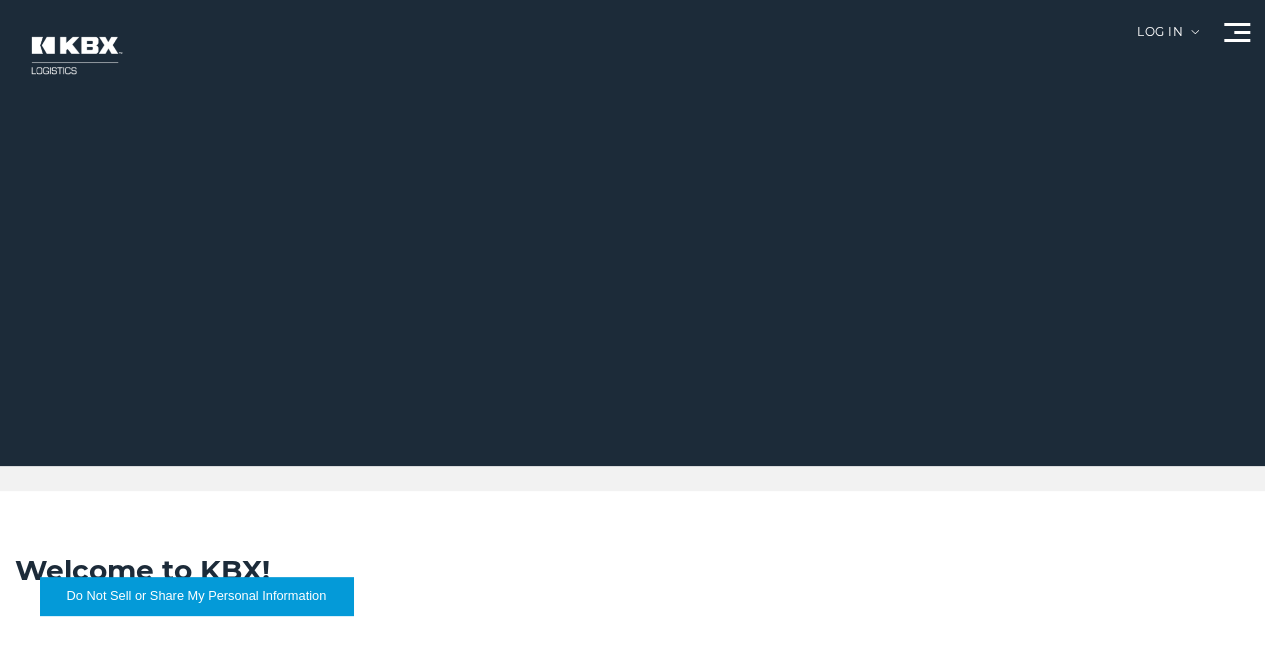 click on "RAIL" at bounding box center (0, 0) 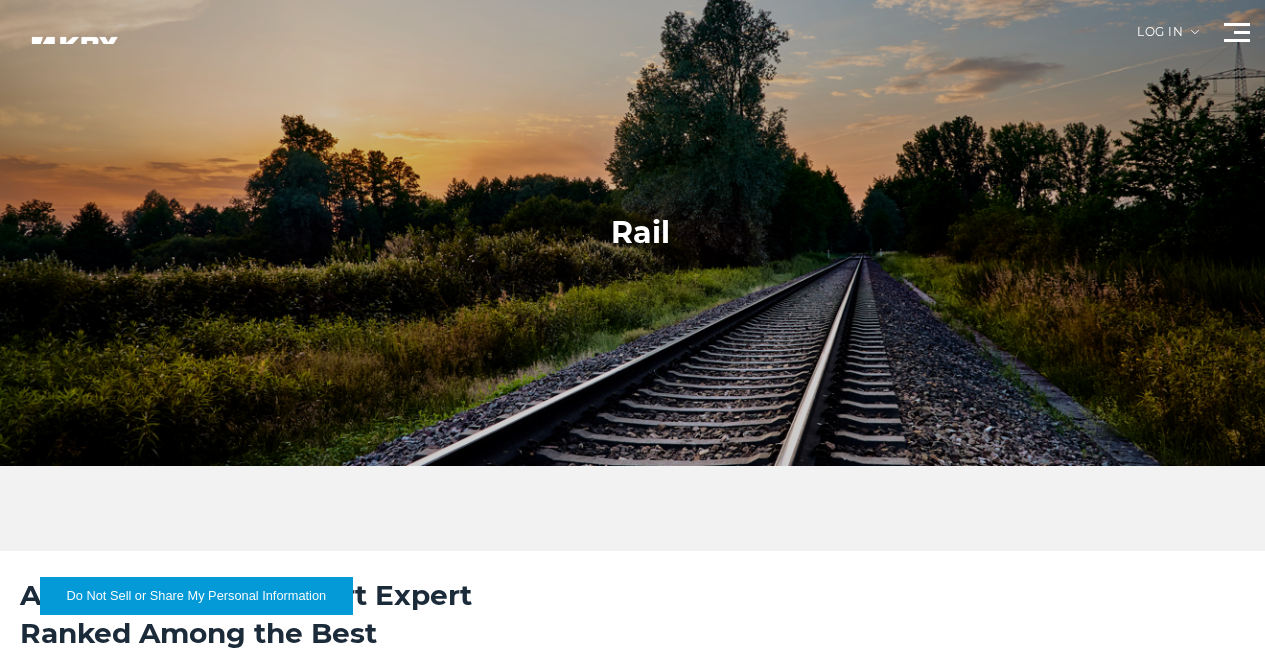 scroll, scrollTop: 0, scrollLeft: 0, axis: both 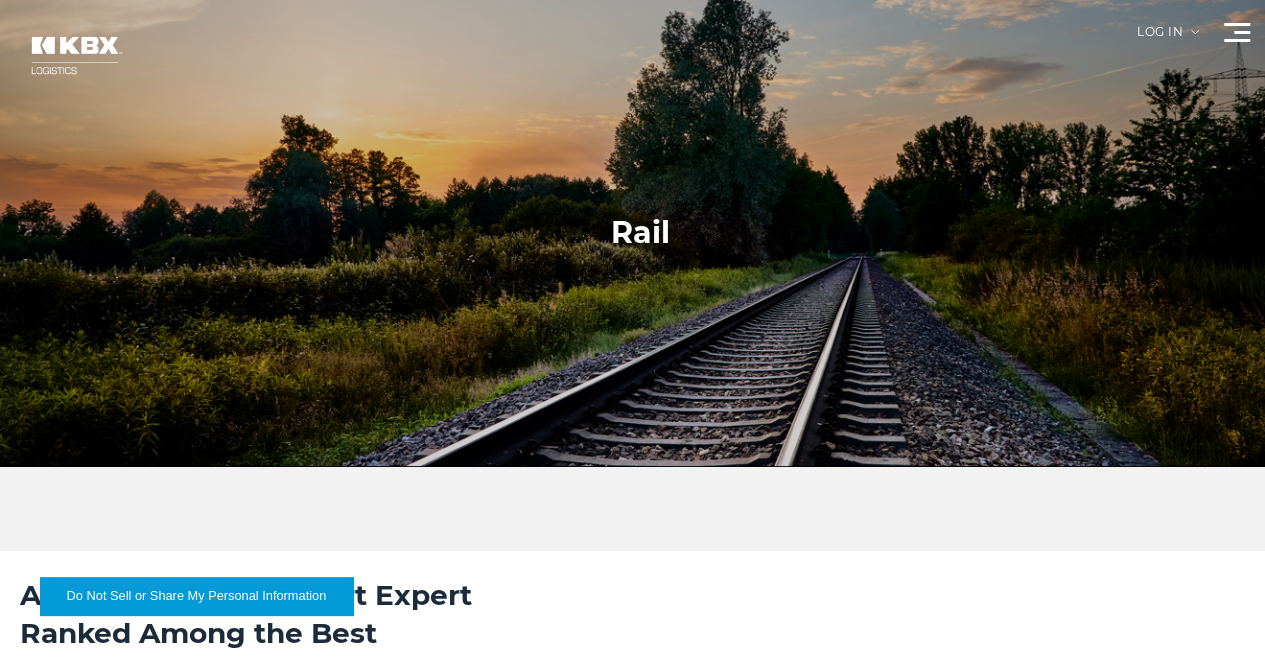 click on "Log in" at bounding box center (1168, 39) 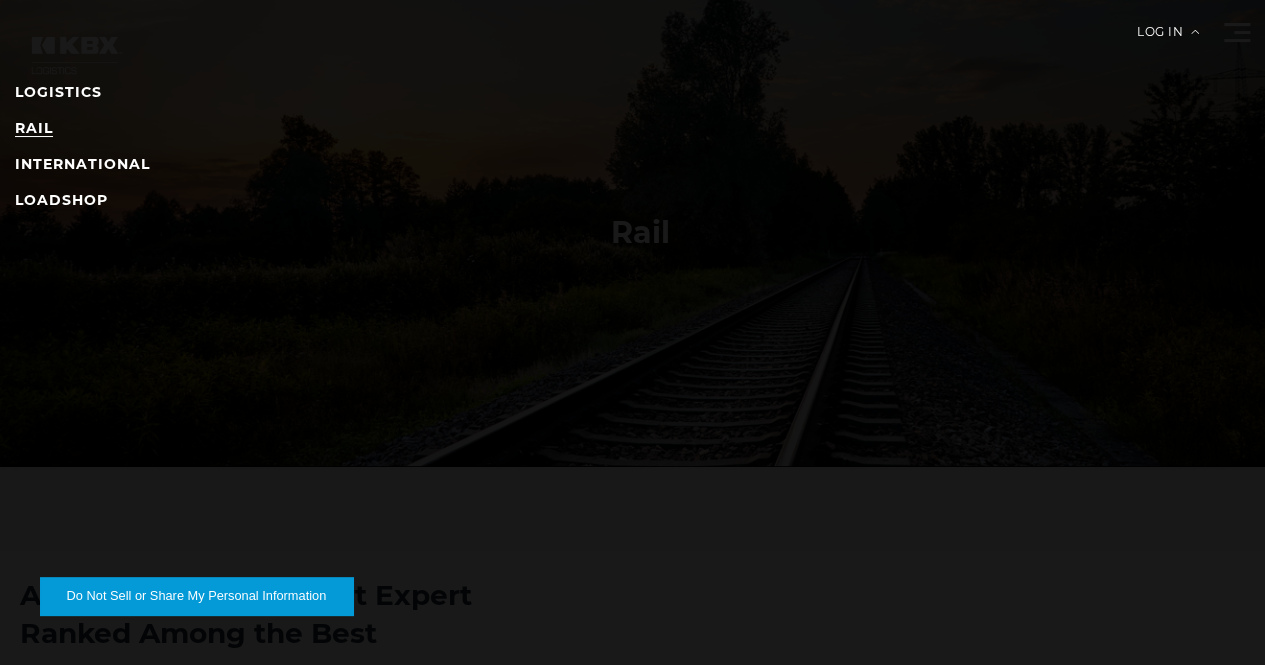 click on "RAIL" at bounding box center (34, 128) 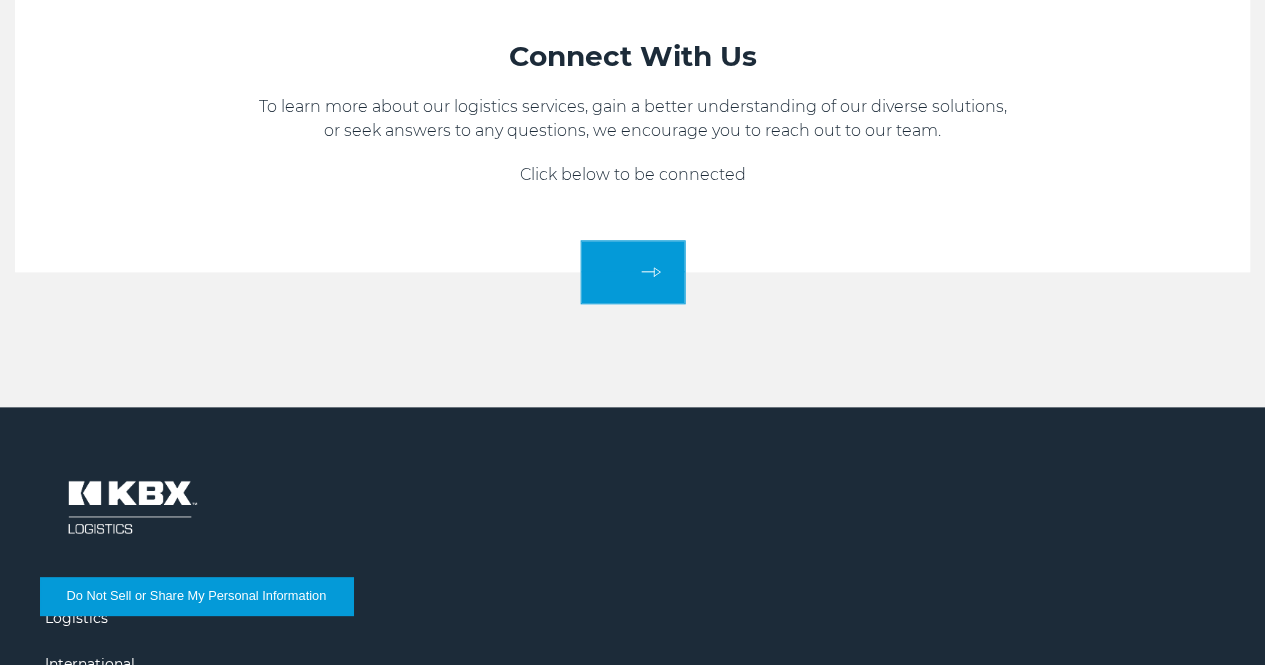 scroll, scrollTop: 900, scrollLeft: 0, axis: vertical 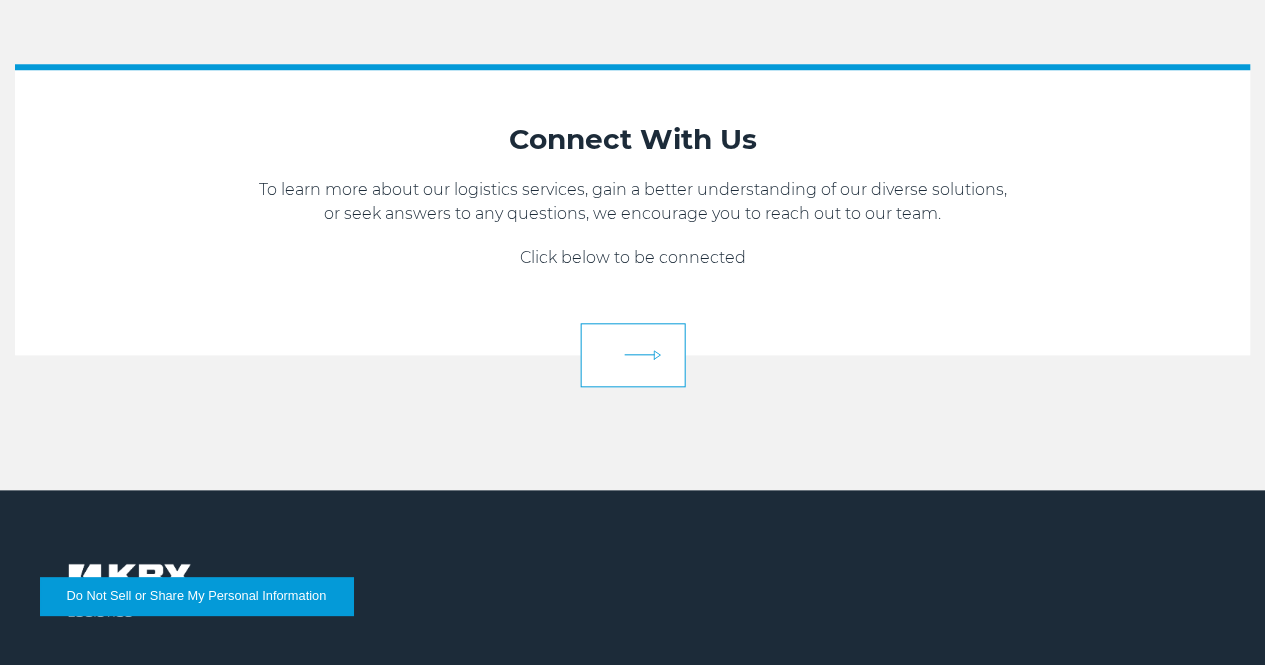 click at bounding box center (632, 355) 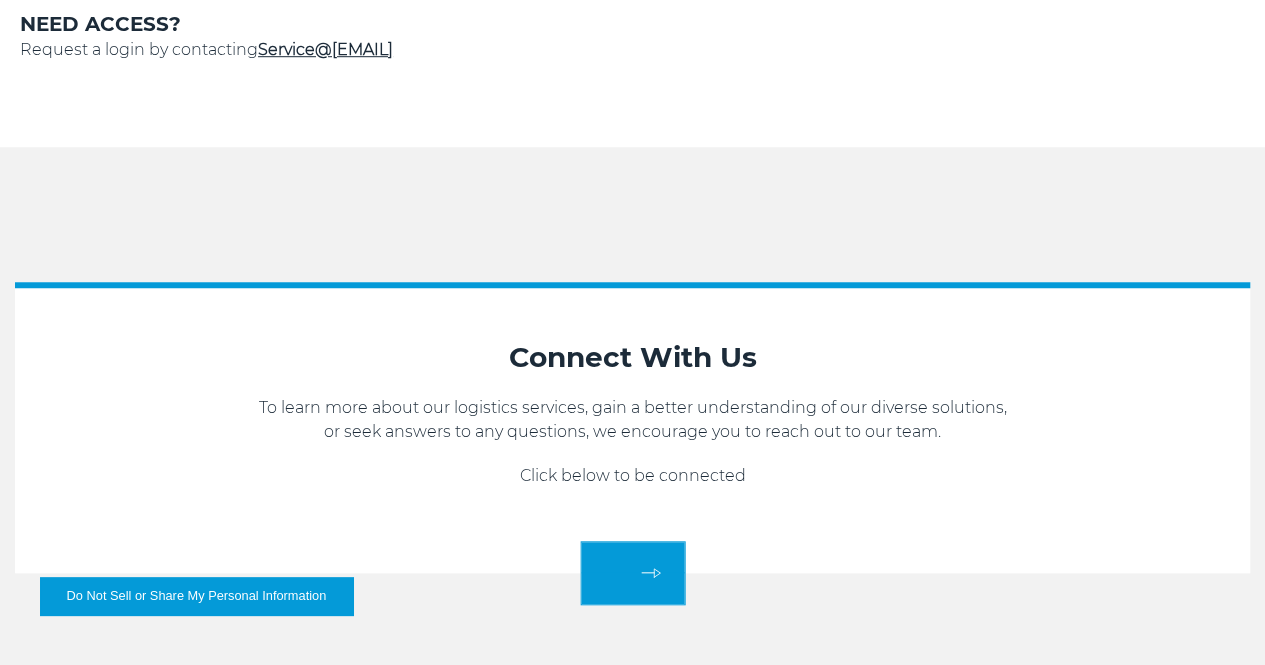scroll, scrollTop: 500, scrollLeft: 0, axis: vertical 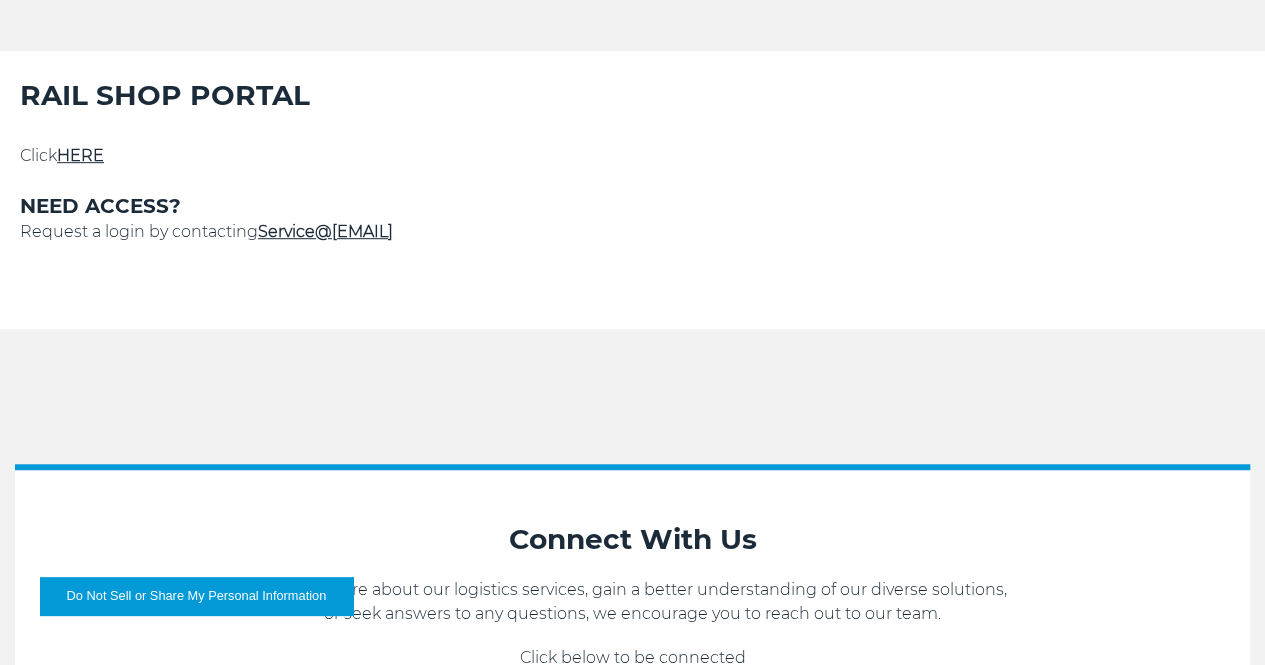 click on "Service@kbx.global" at bounding box center (325, 231) 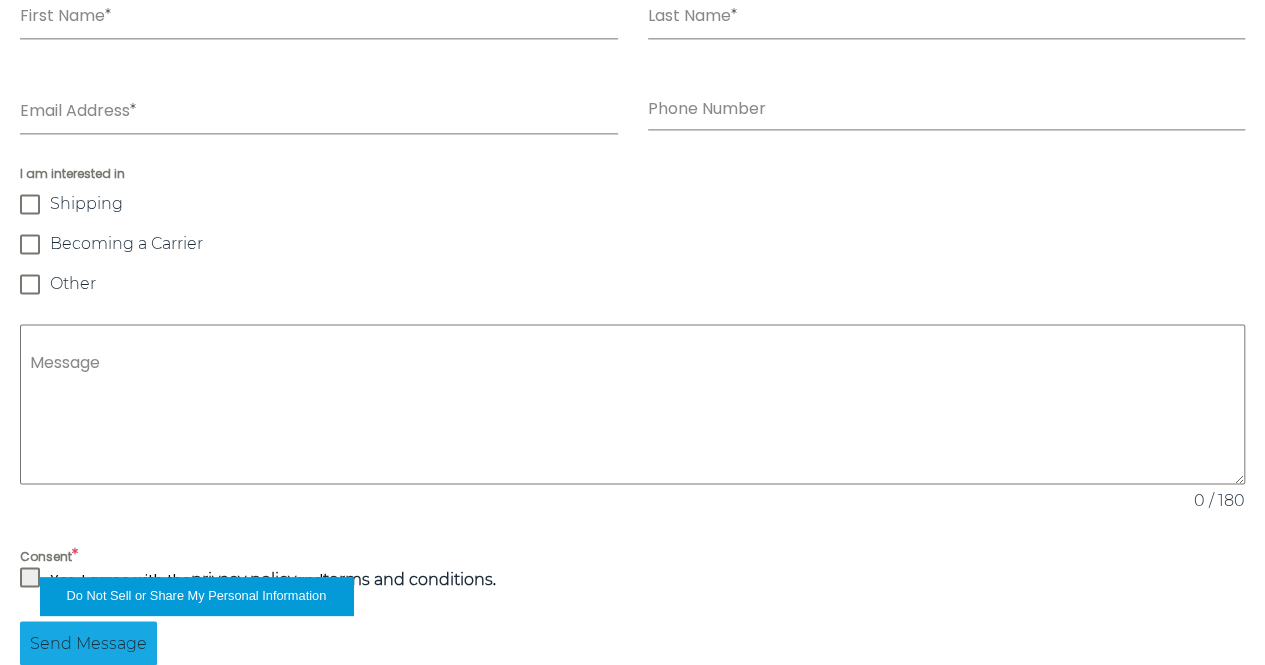 scroll, scrollTop: 1300, scrollLeft: 0, axis: vertical 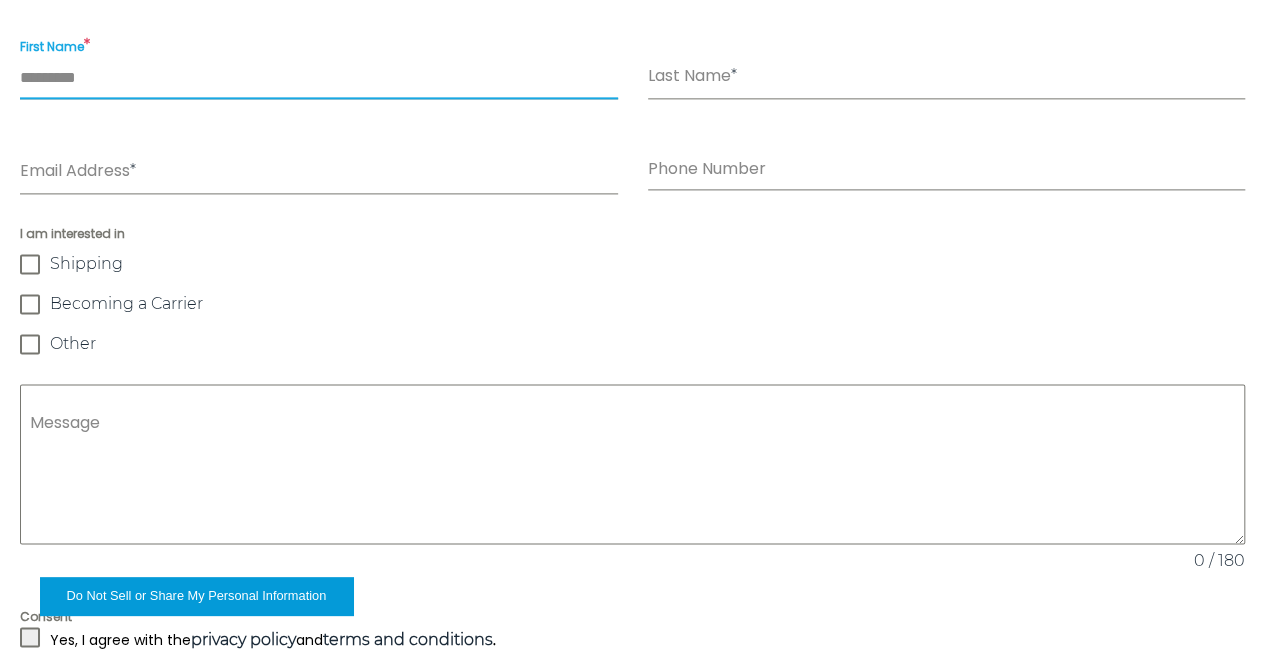 click on "First Name  *" at bounding box center (319, 78) 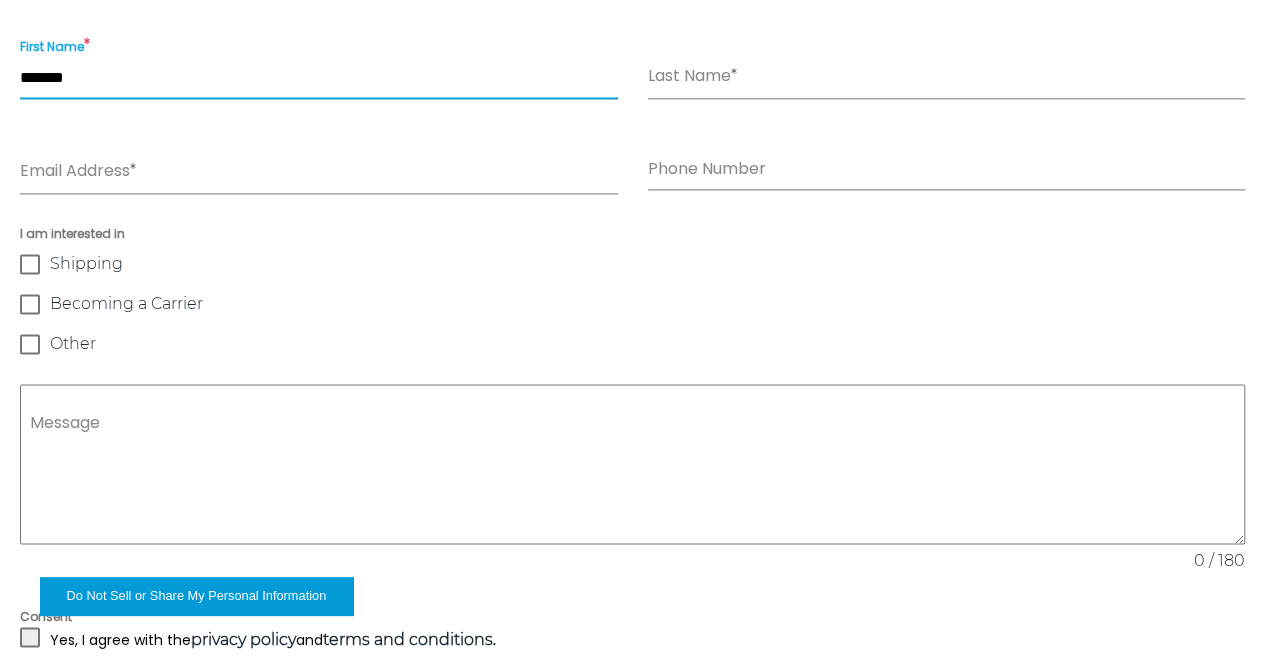 type on "*******" 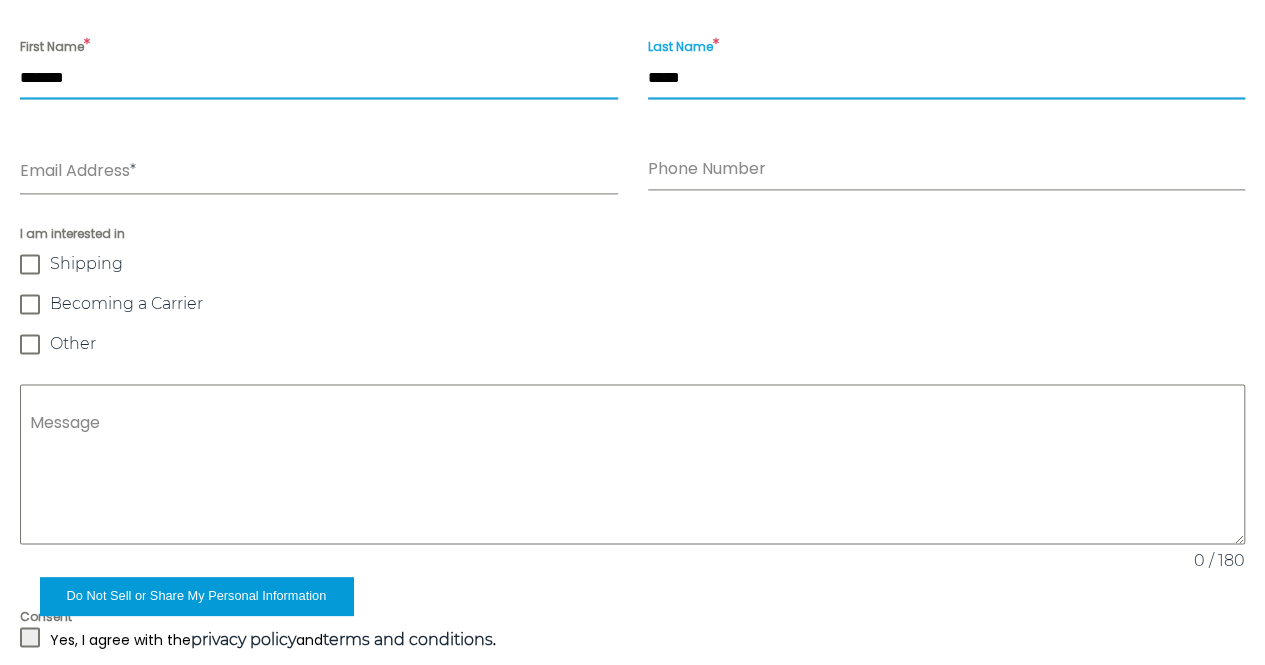 type on "*****" 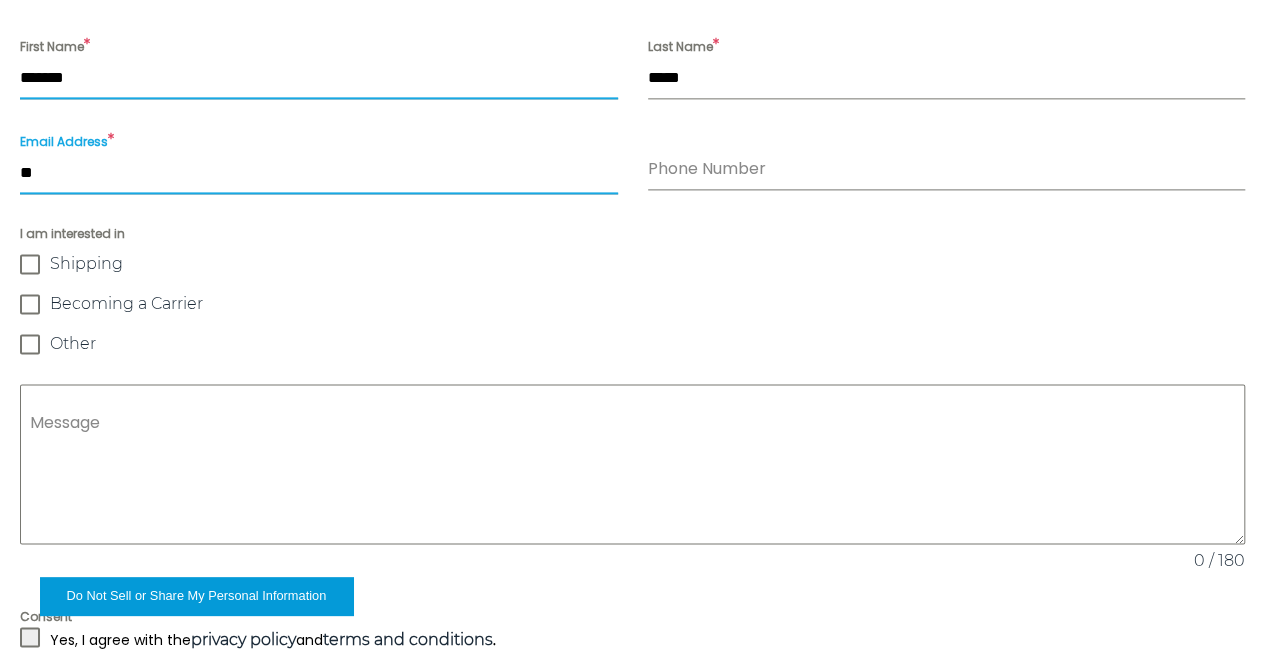 type on "*" 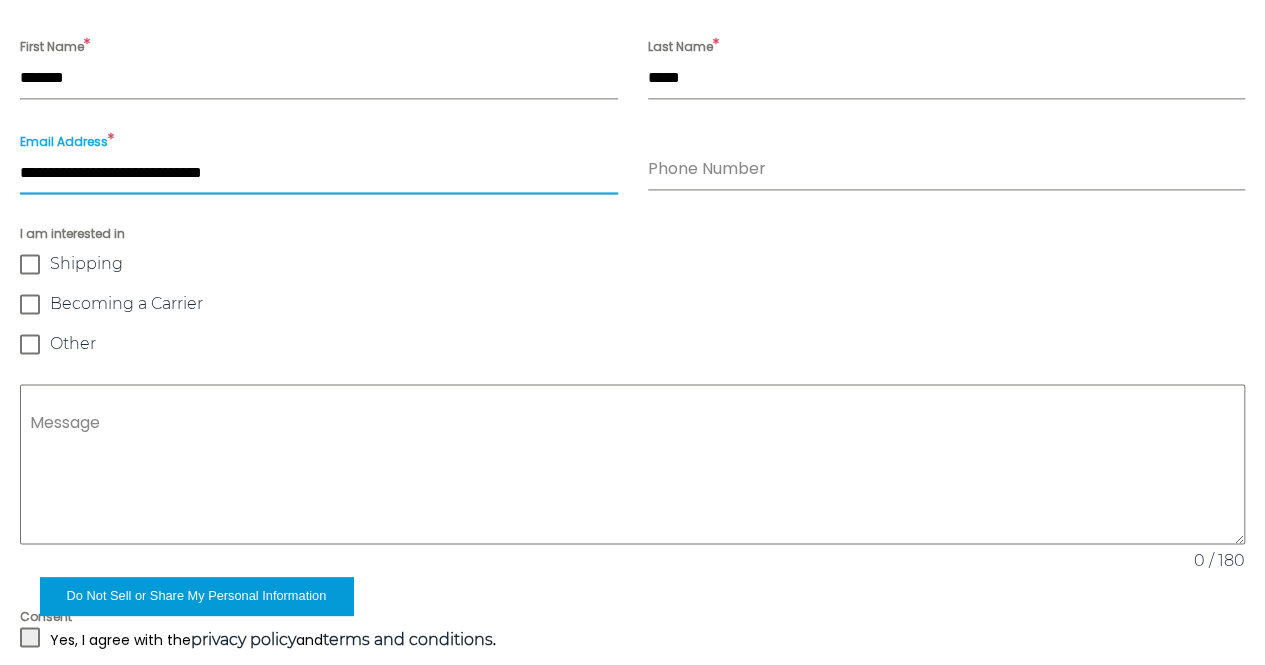 type on "**********" 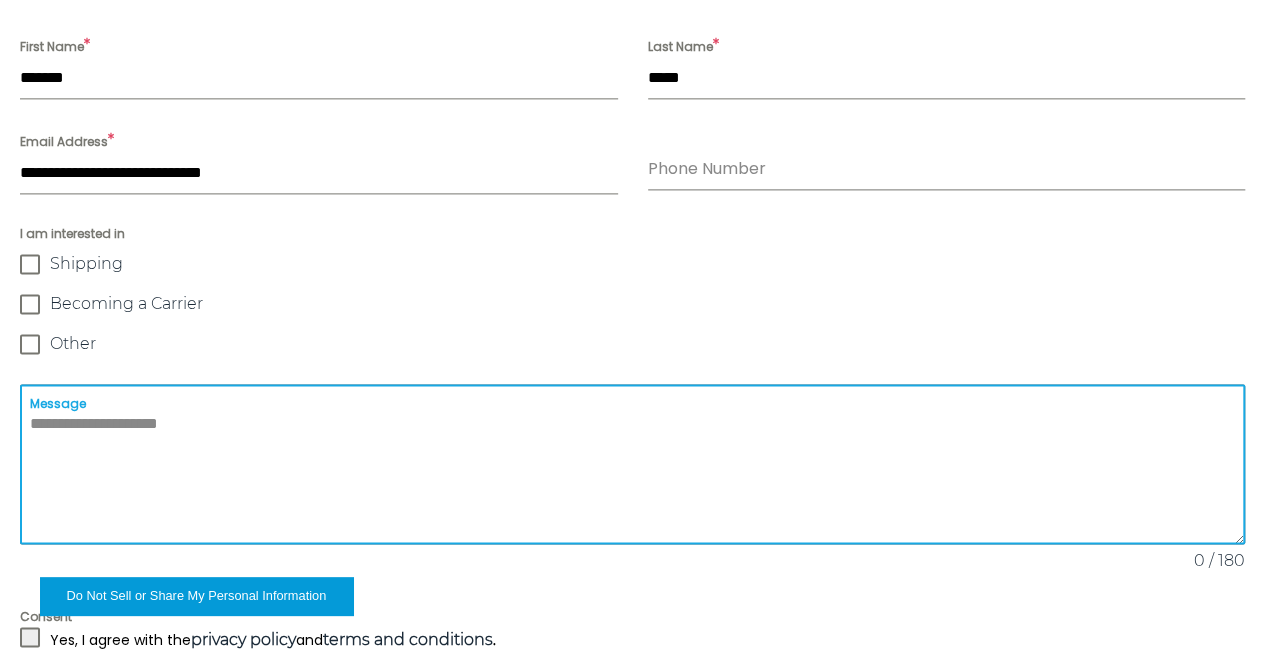 click on "Message" at bounding box center (632, 464) 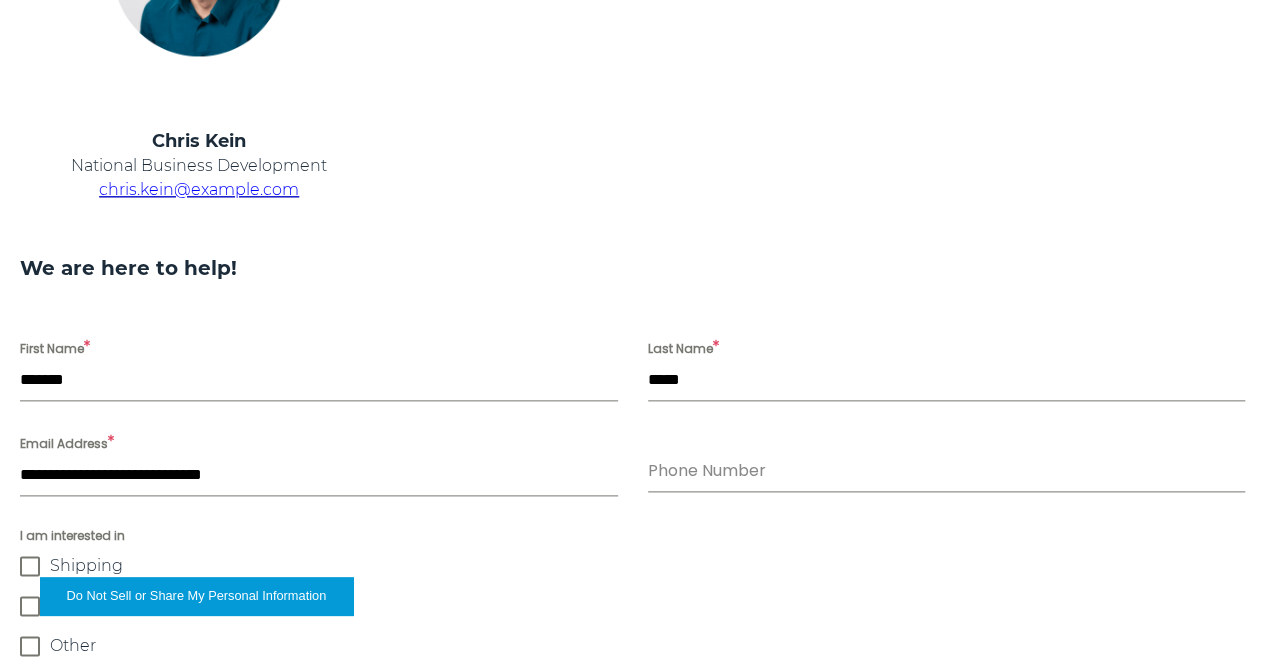 scroll, scrollTop: 800, scrollLeft: 0, axis: vertical 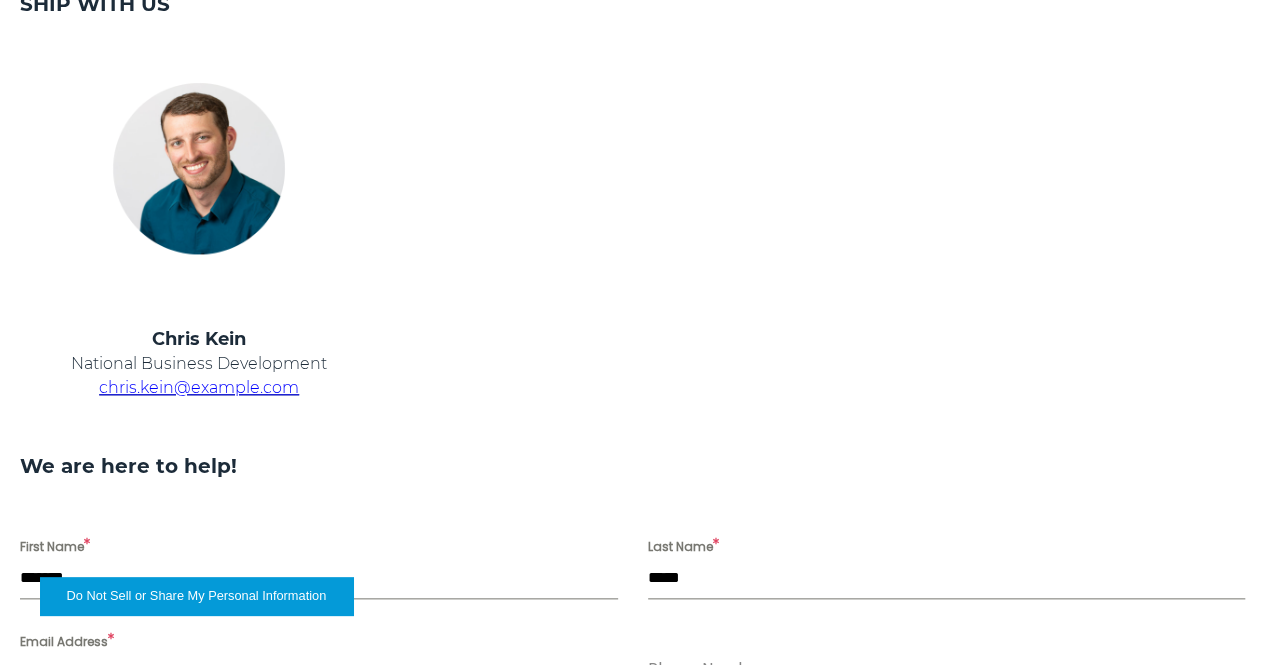 type on "**********" 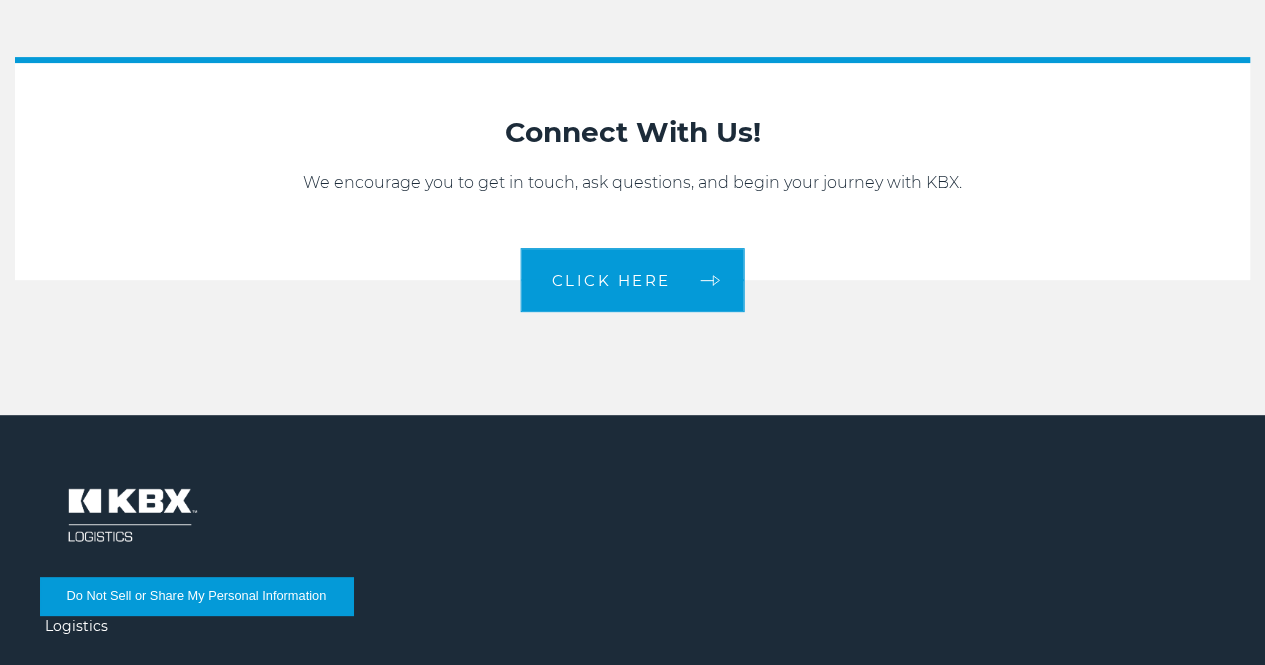 scroll, scrollTop: 4402, scrollLeft: 0, axis: vertical 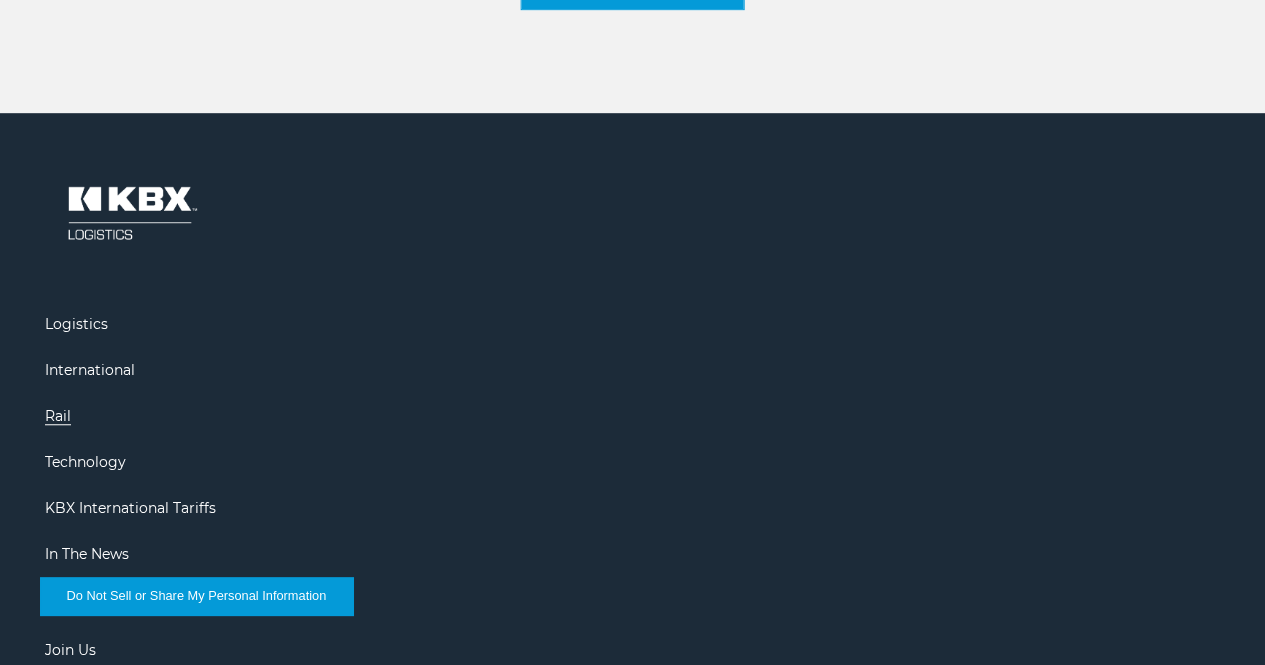 click on "Rail" at bounding box center [58, 416] 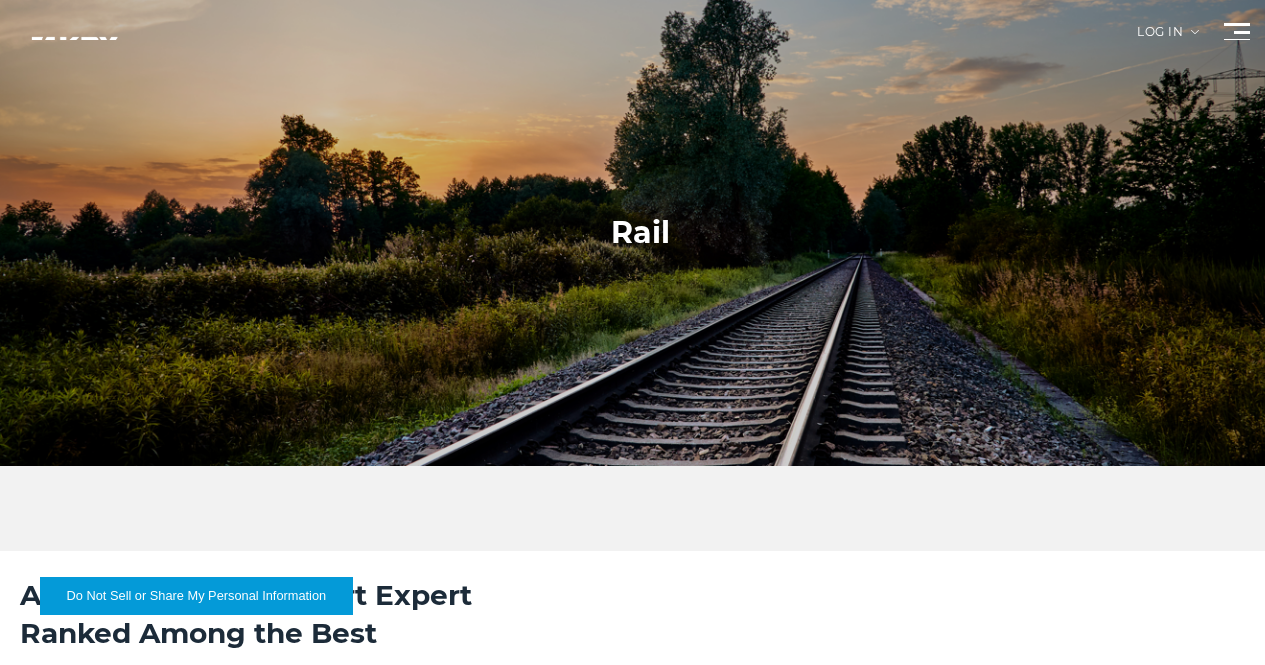 scroll, scrollTop: 0, scrollLeft: 0, axis: both 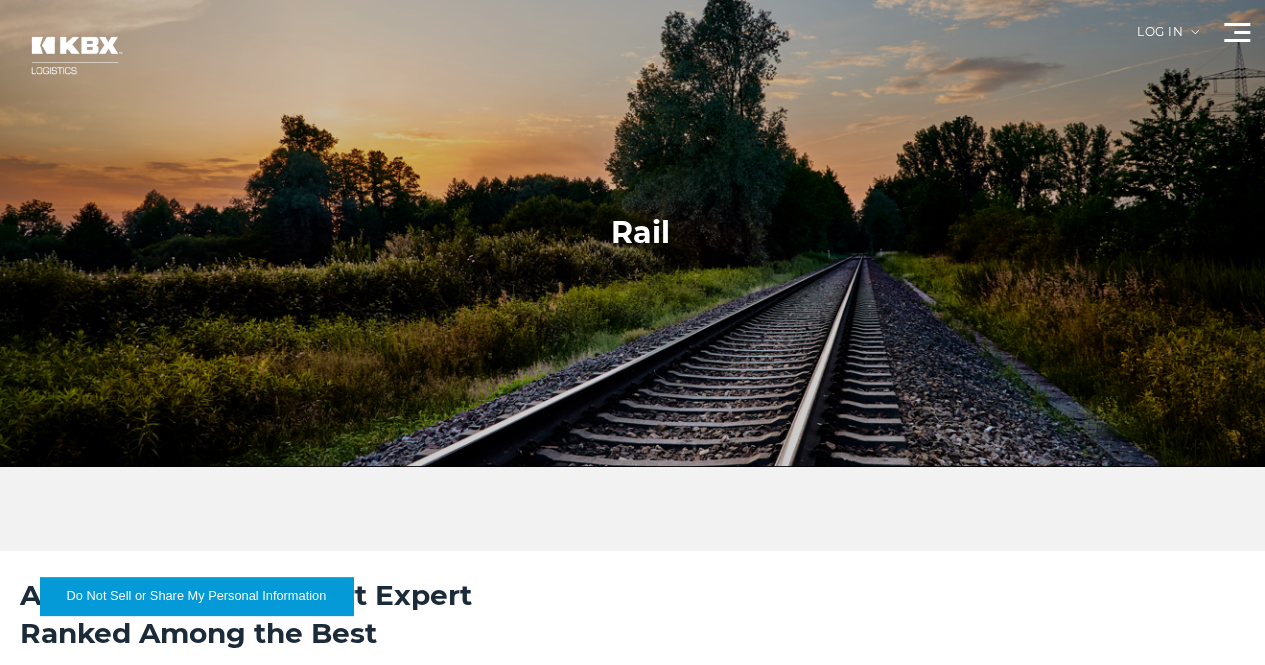click at bounding box center (1195, 32) 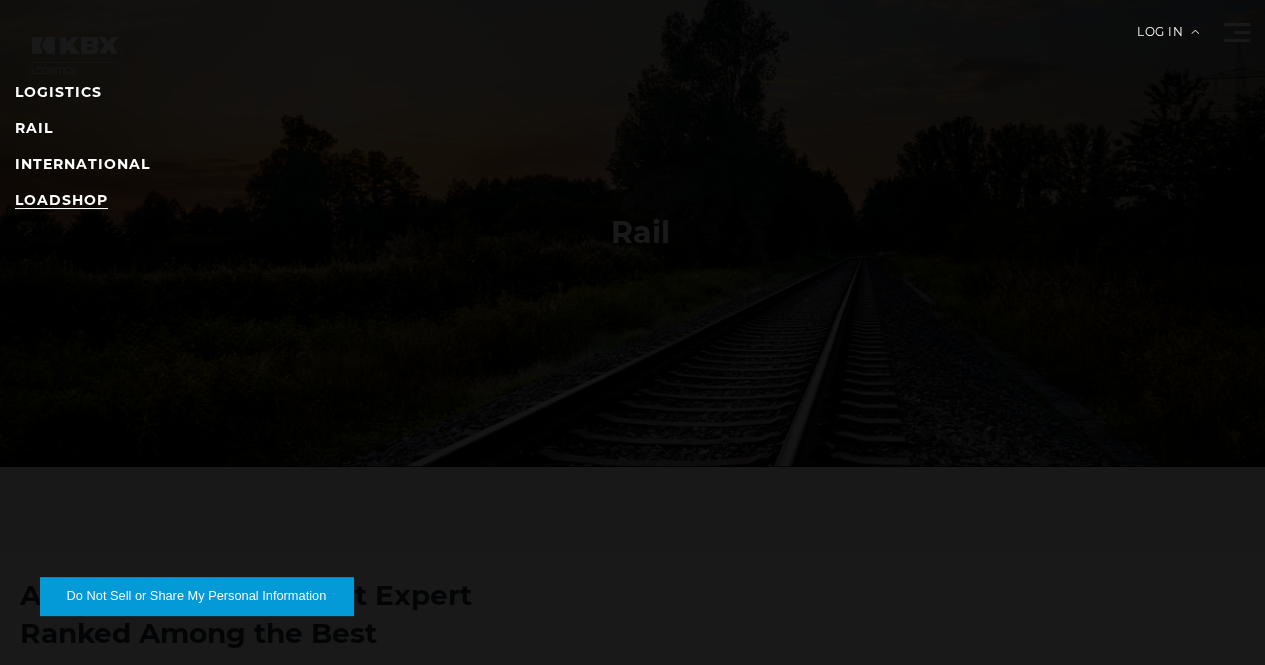click on "LOADSHOP" at bounding box center (61, 200) 